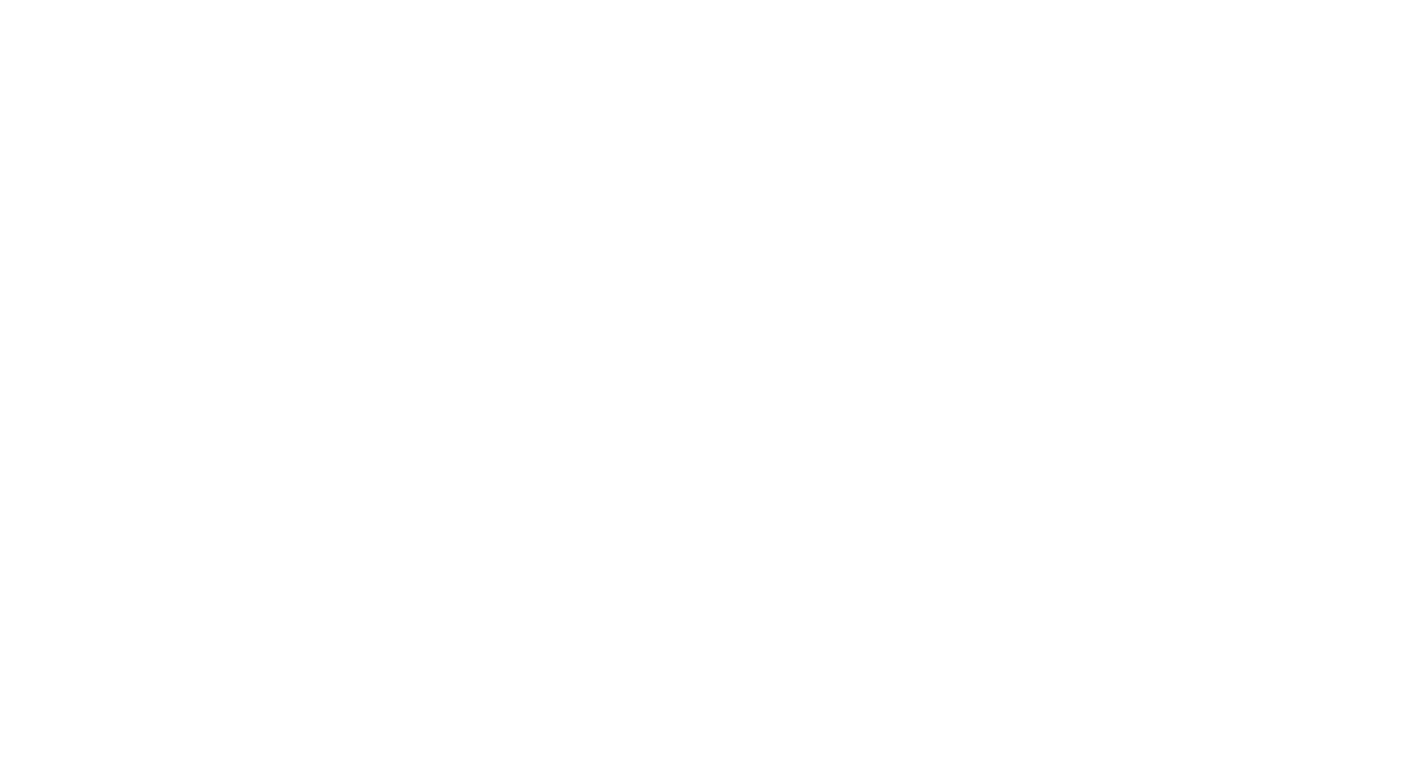 scroll, scrollTop: 0, scrollLeft: 0, axis: both 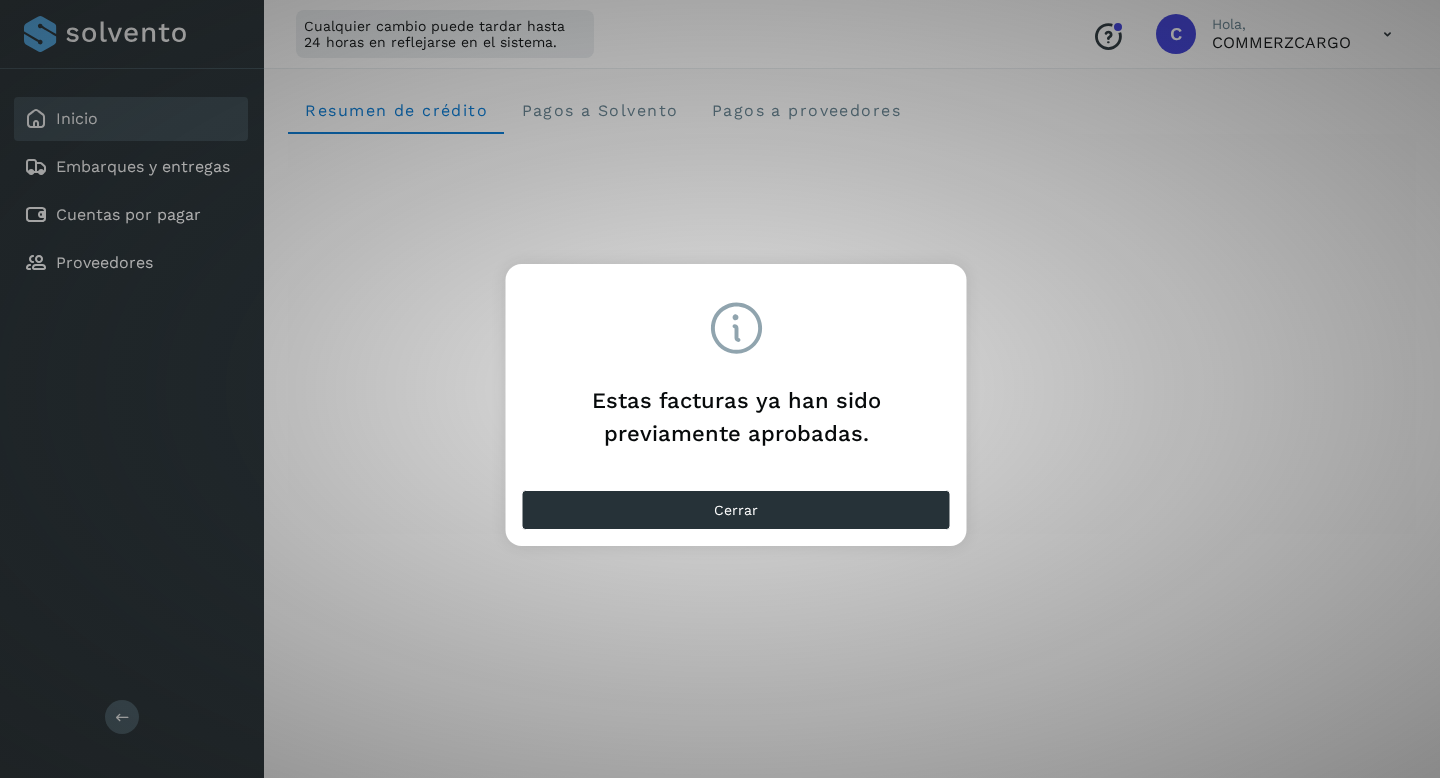click on "Estas facturas ya han sido previamente aprobadas. Cerrar" 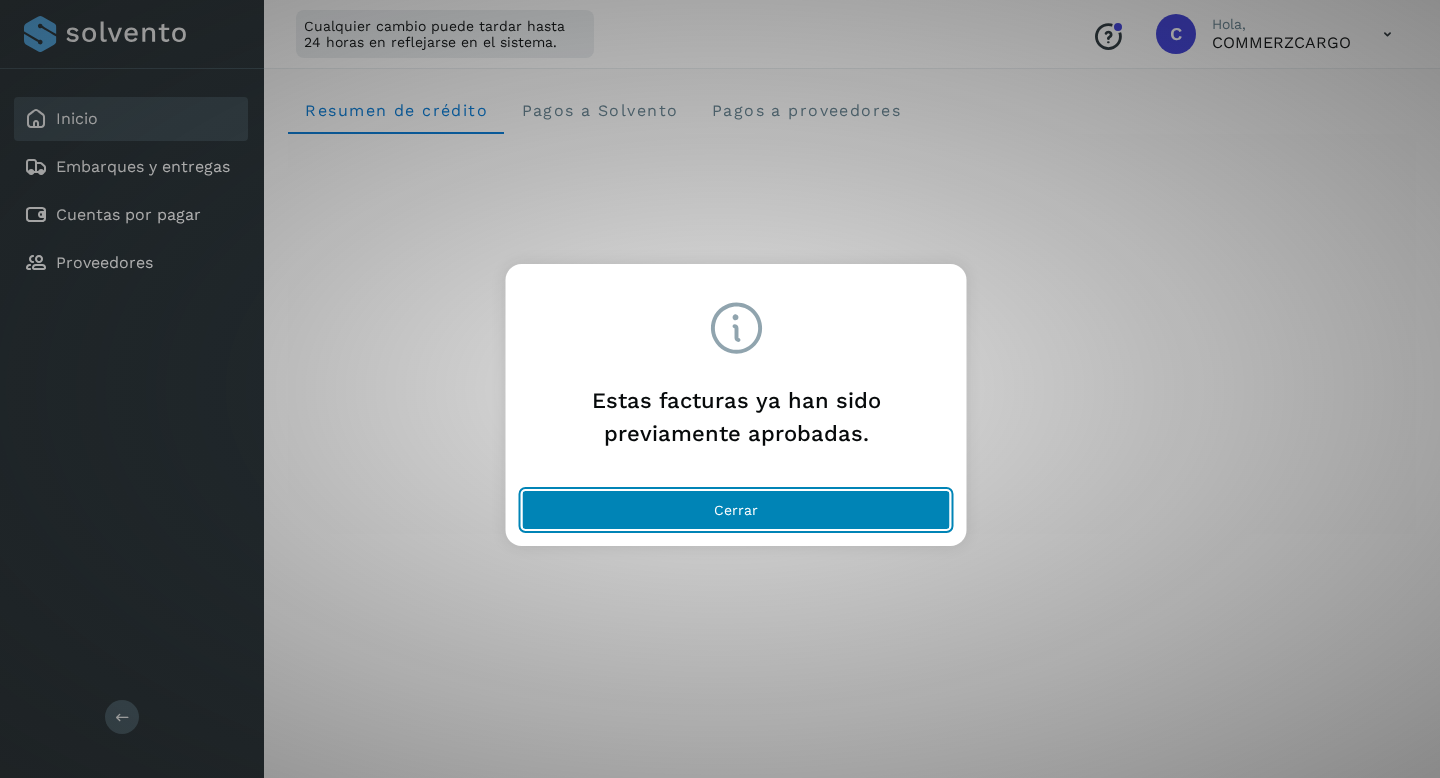 click on "Cerrar" 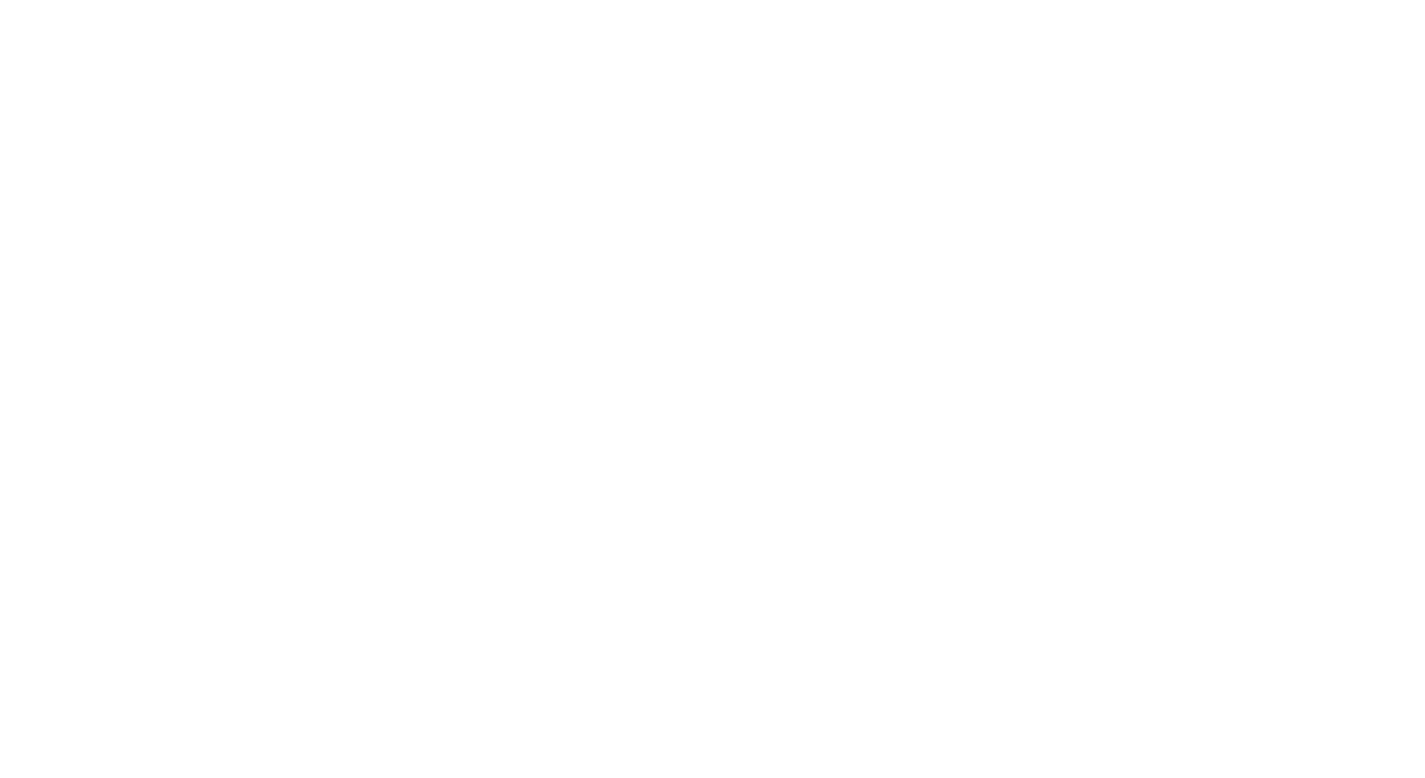 scroll, scrollTop: 0, scrollLeft: 0, axis: both 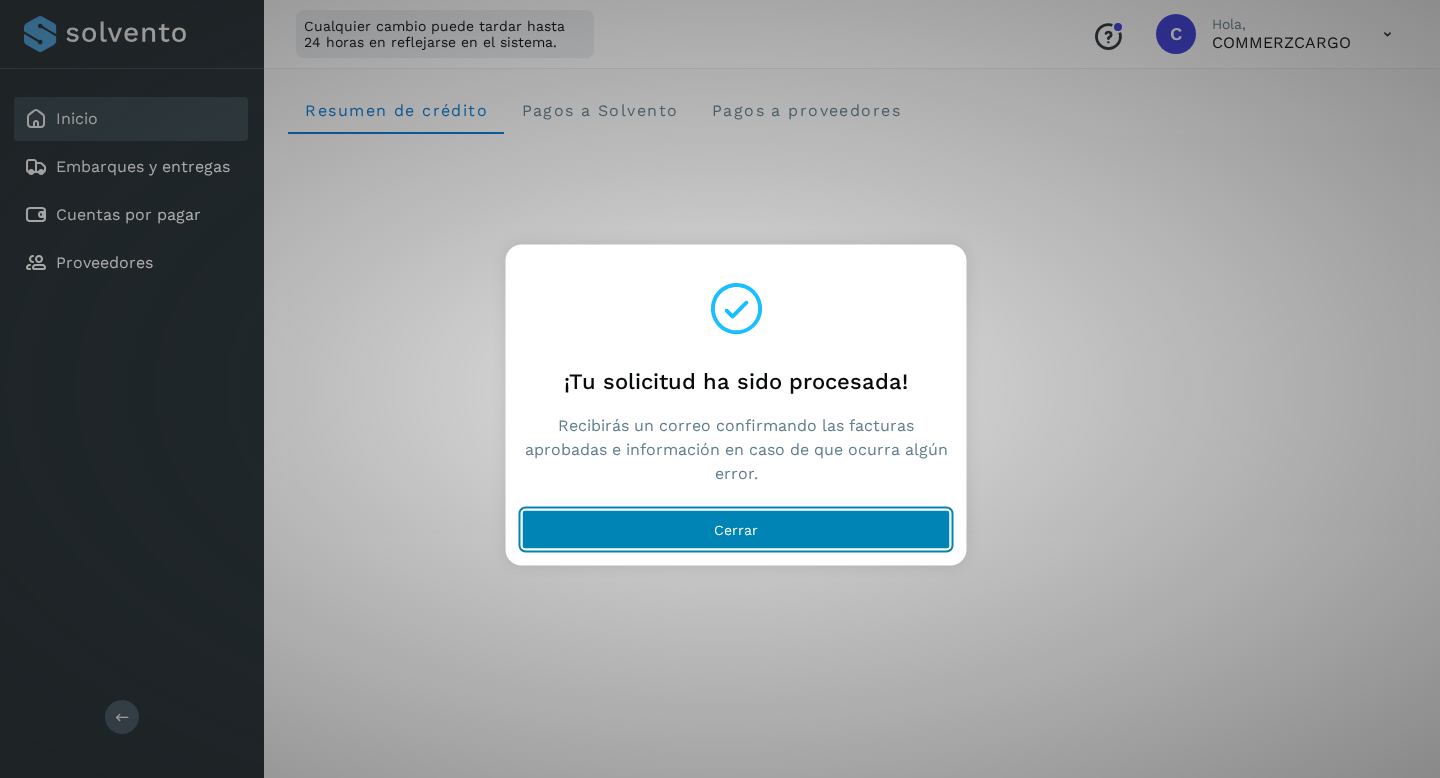 click on "Cerrar" 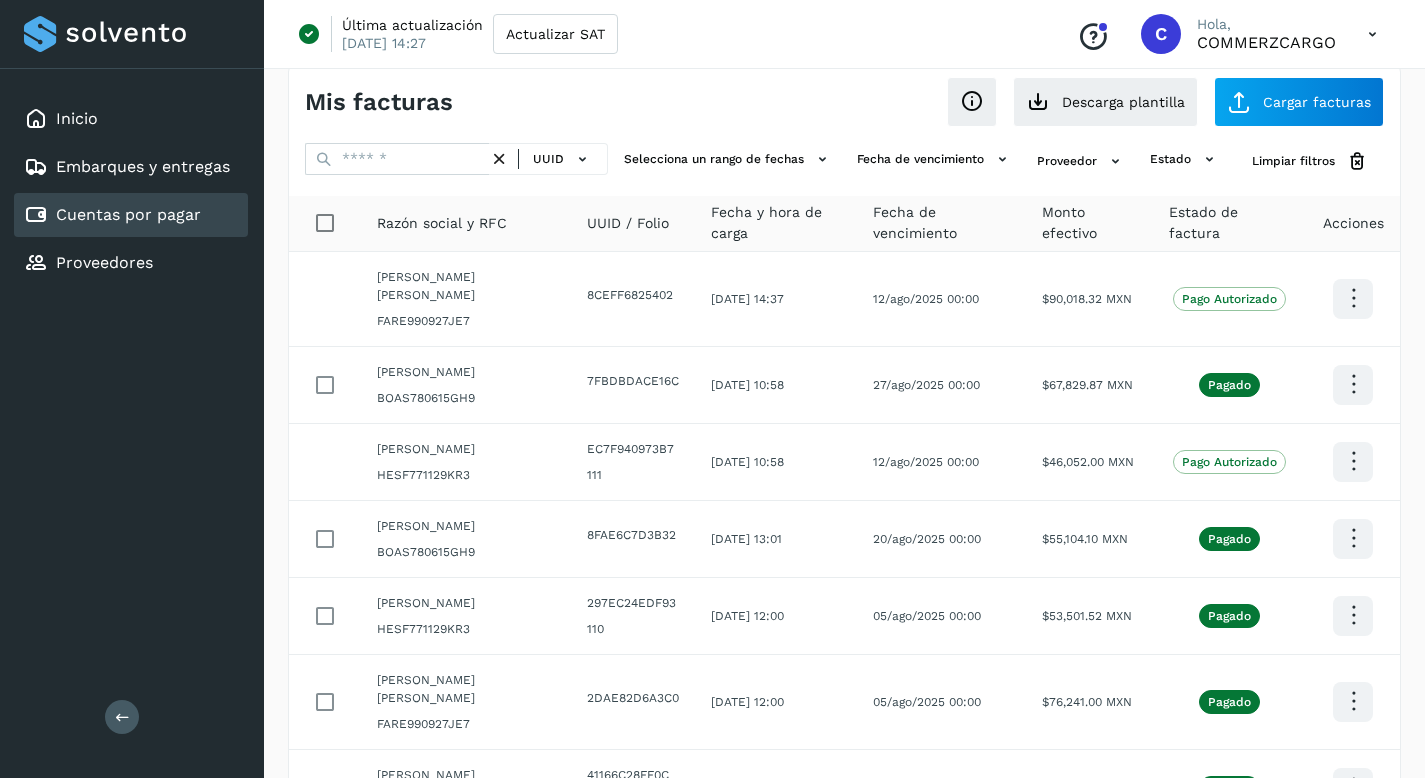 scroll, scrollTop: 32, scrollLeft: 0, axis: vertical 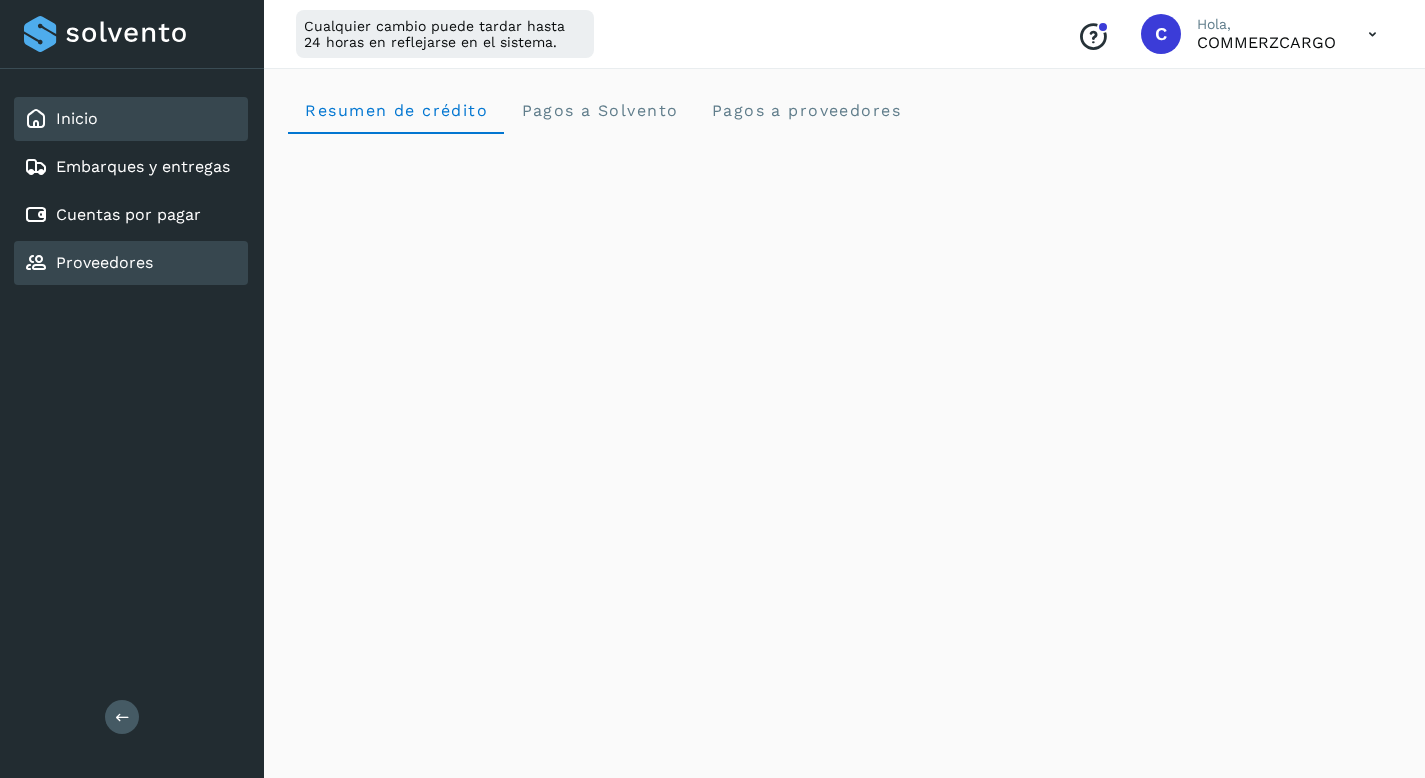 click on "Proveedores" at bounding box center [104, 262] 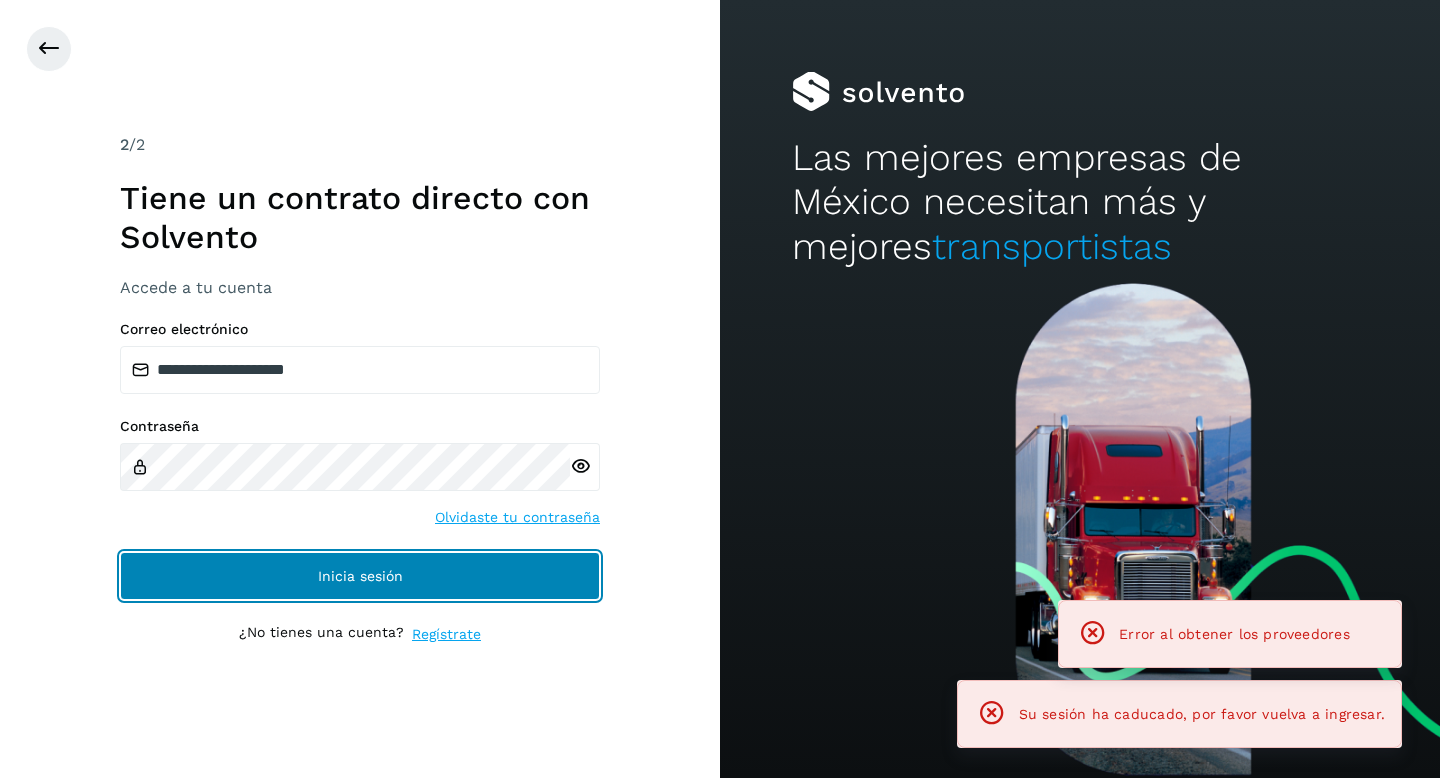 click on "Inicia sesión" 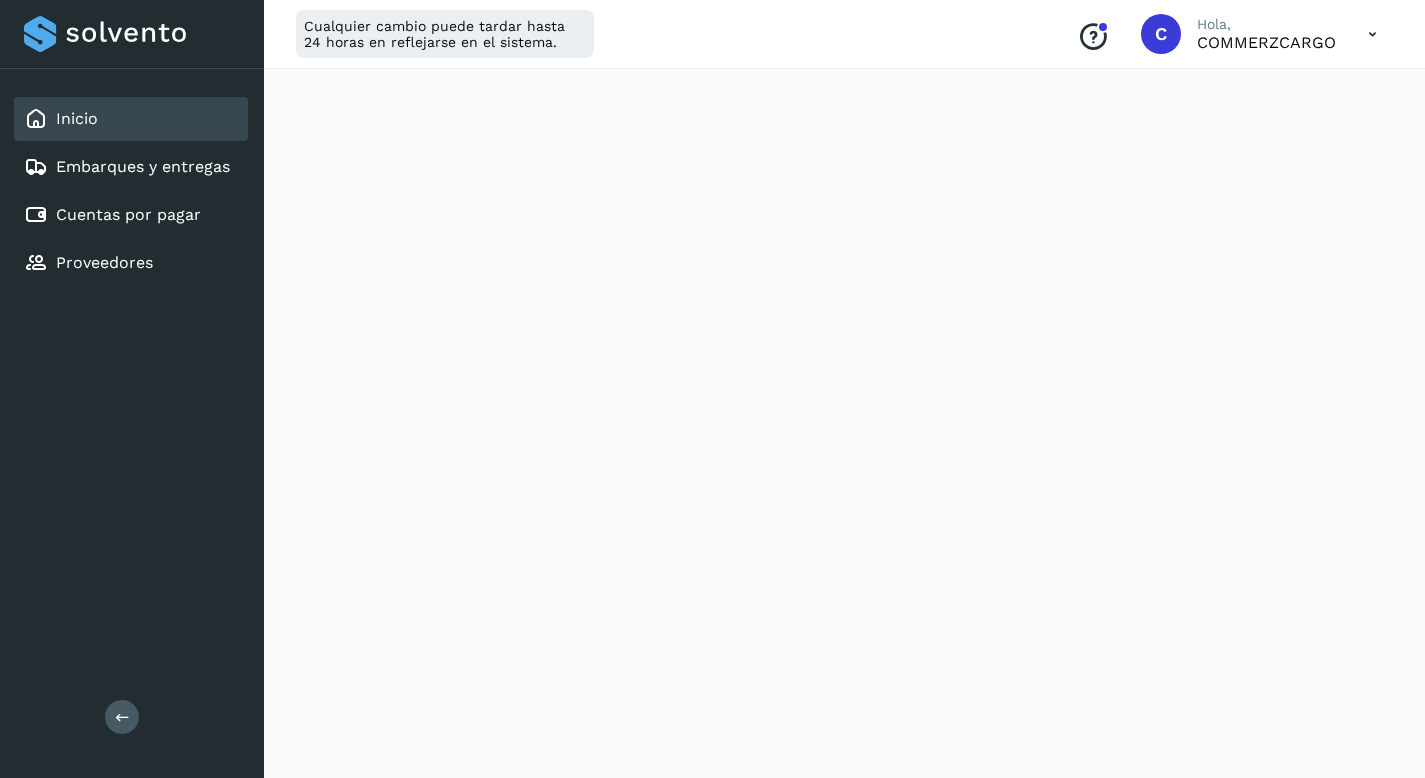 scroll, scrollTop: 1156, scrollLeft: 0, axis: vertical 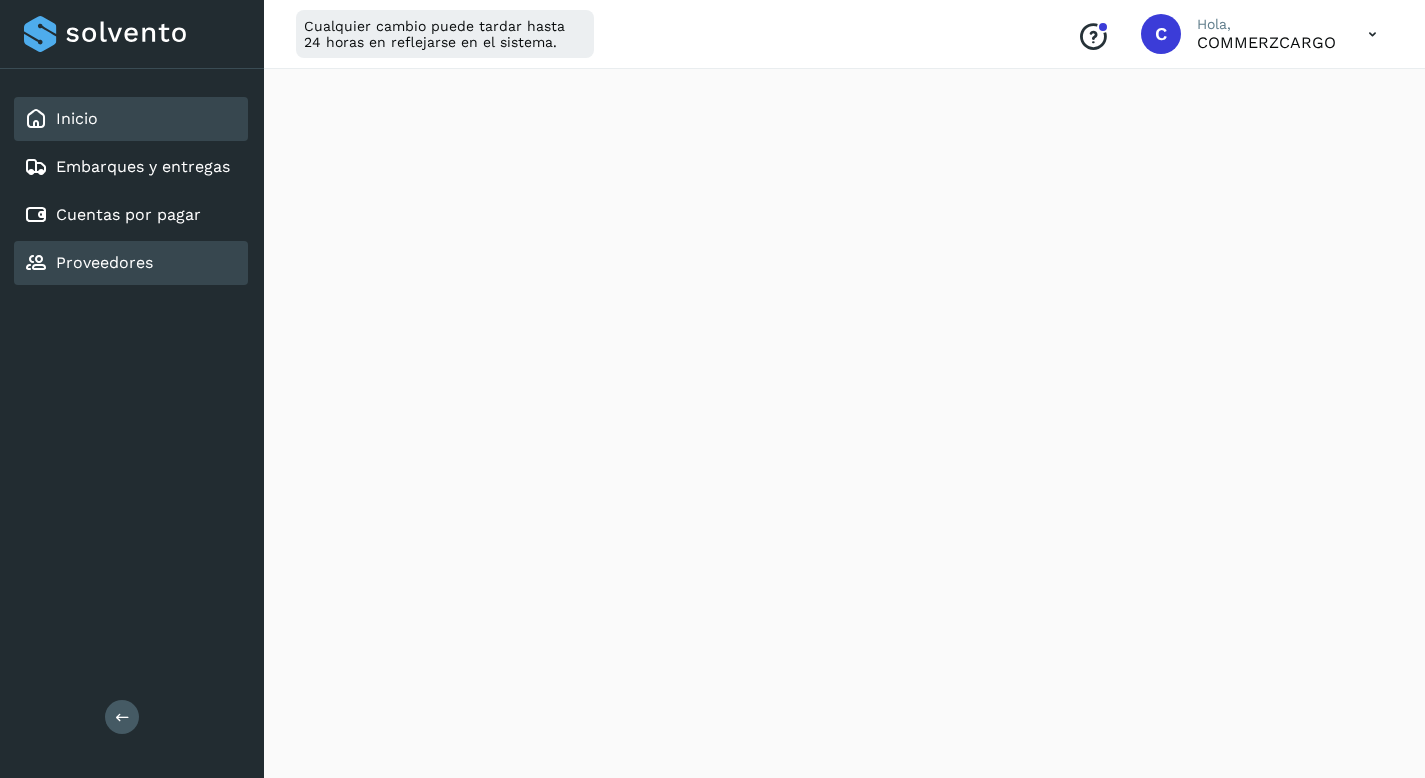 click on "Proveedores" at bounding box center (104, 262) 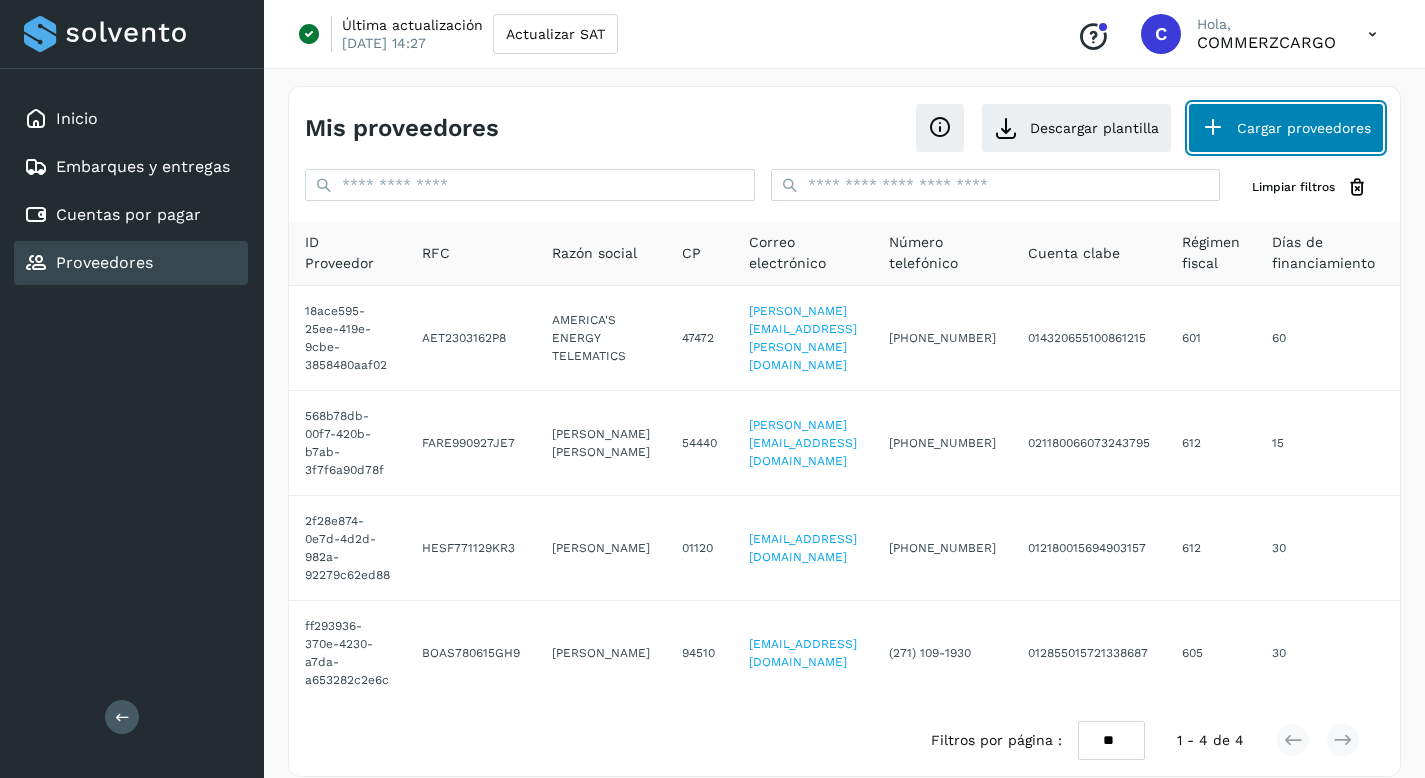 click on "Cargar proveedores" at bounding box center (1286, 128) 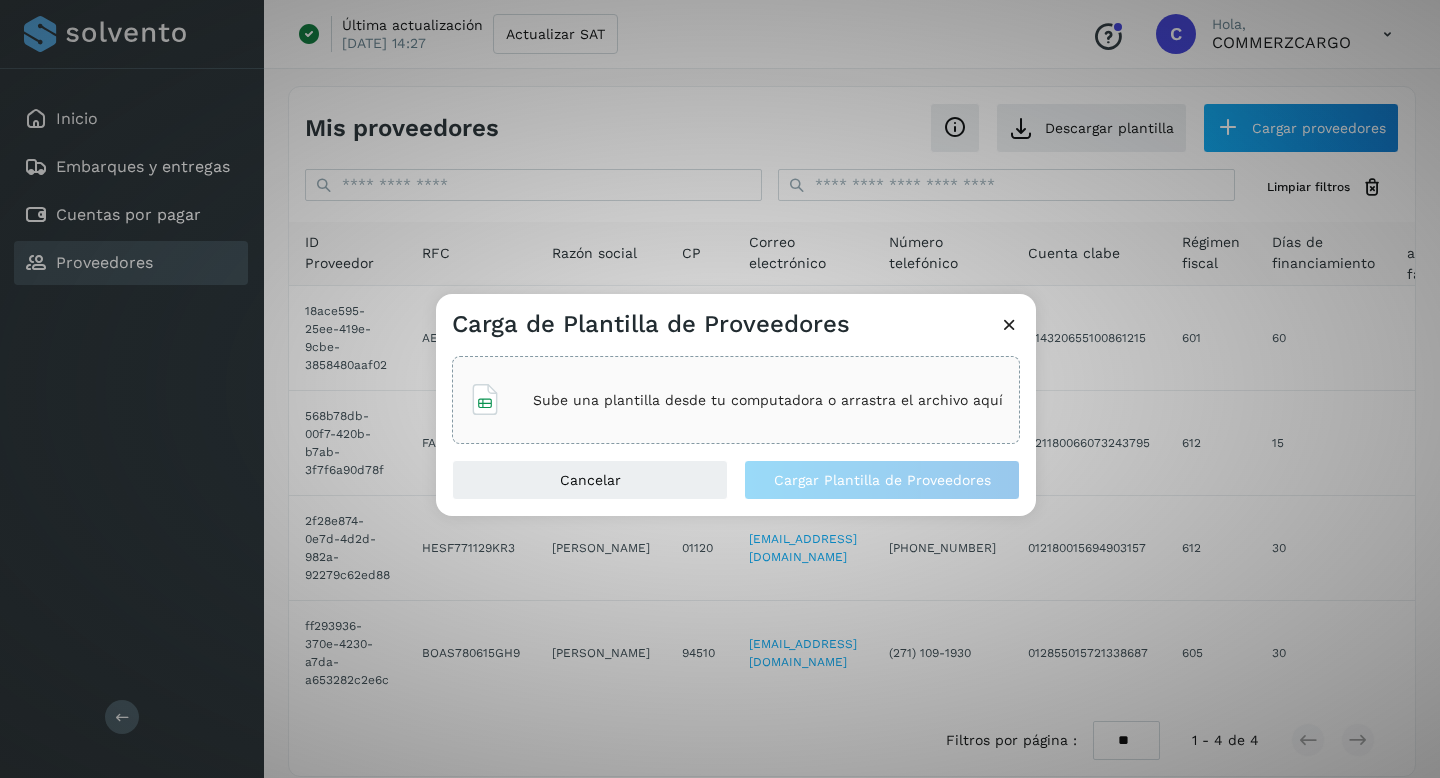 click at bounding box center (1009, 324) 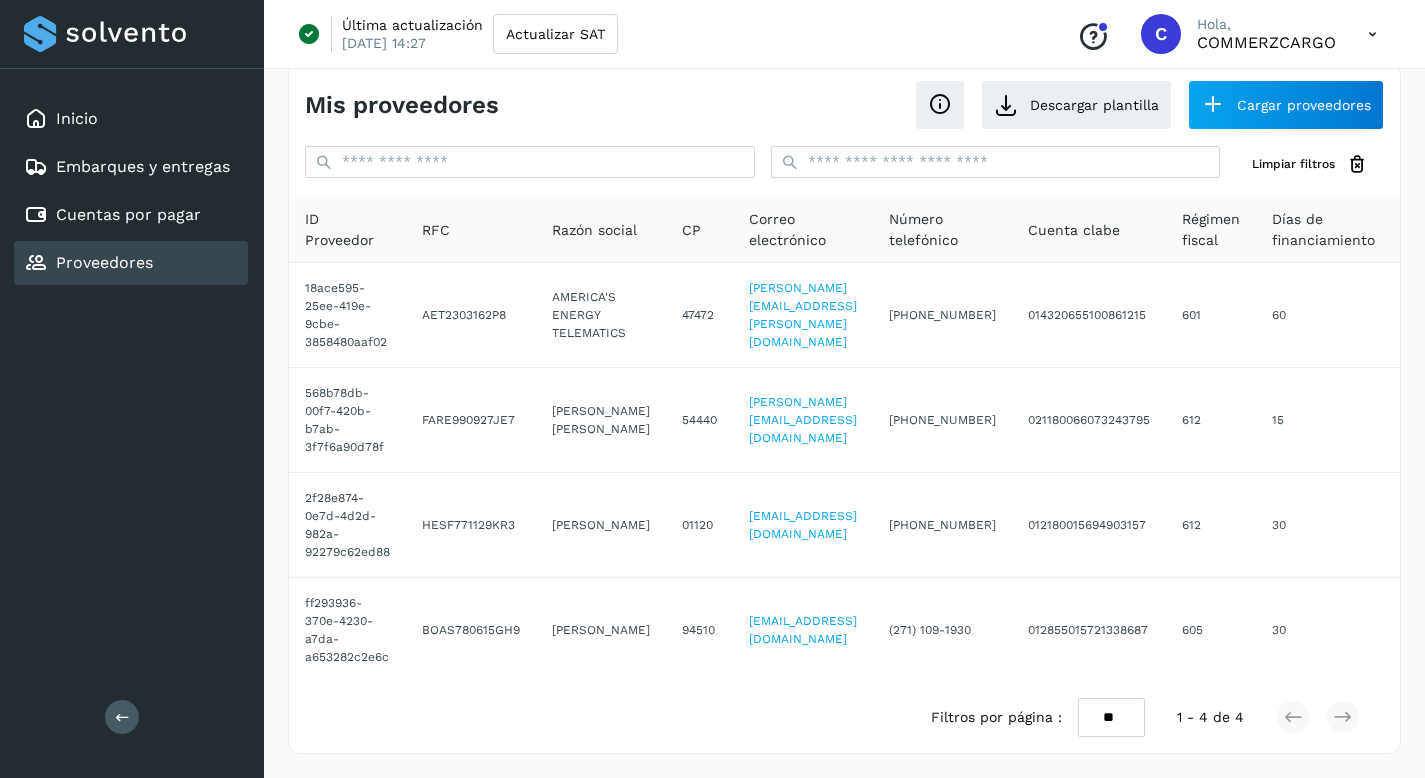 scroll, scrollTop: 0, scrollLeft: 0, axis: both 